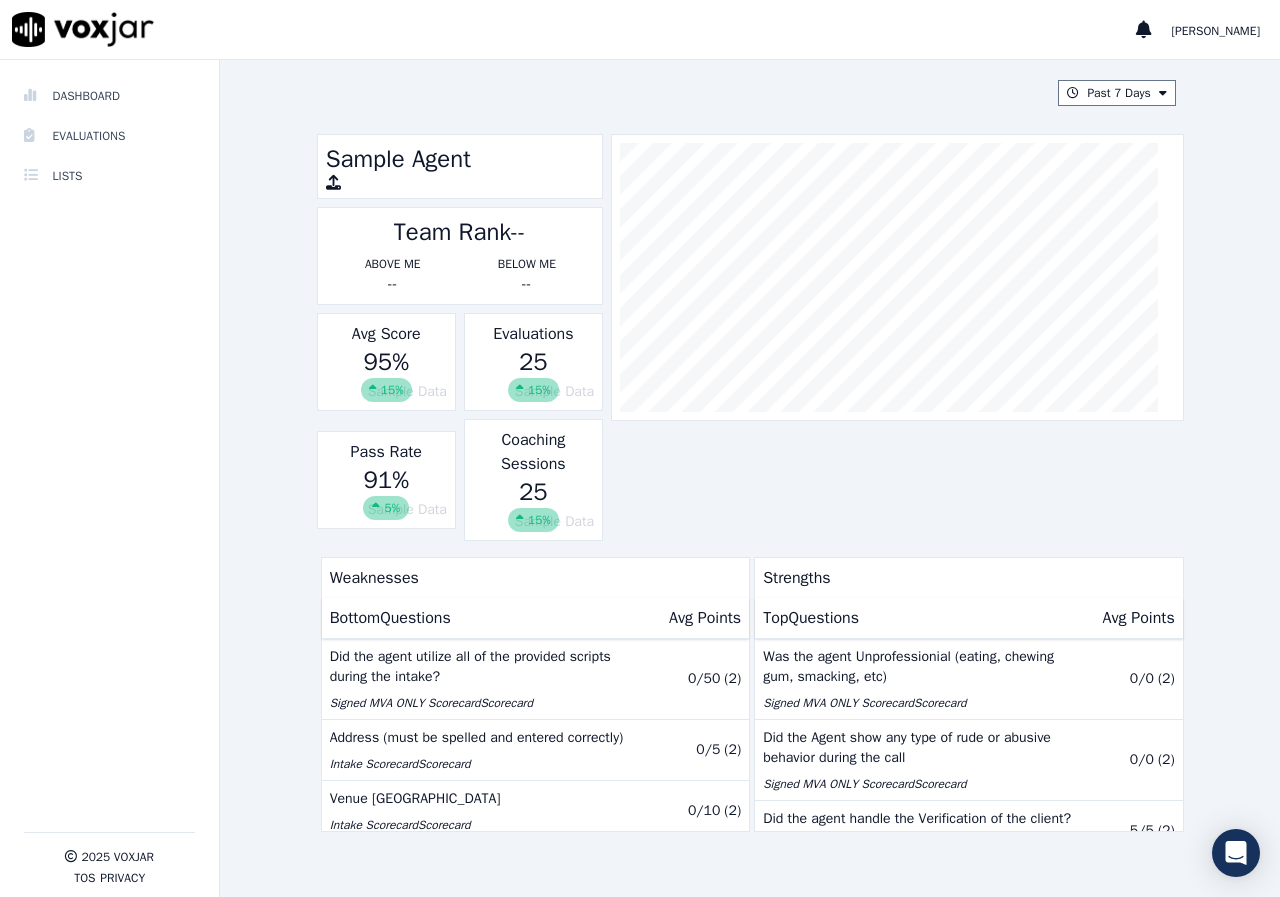 scroll, scrollTop: 0, scrollLeft: 0, axis: both 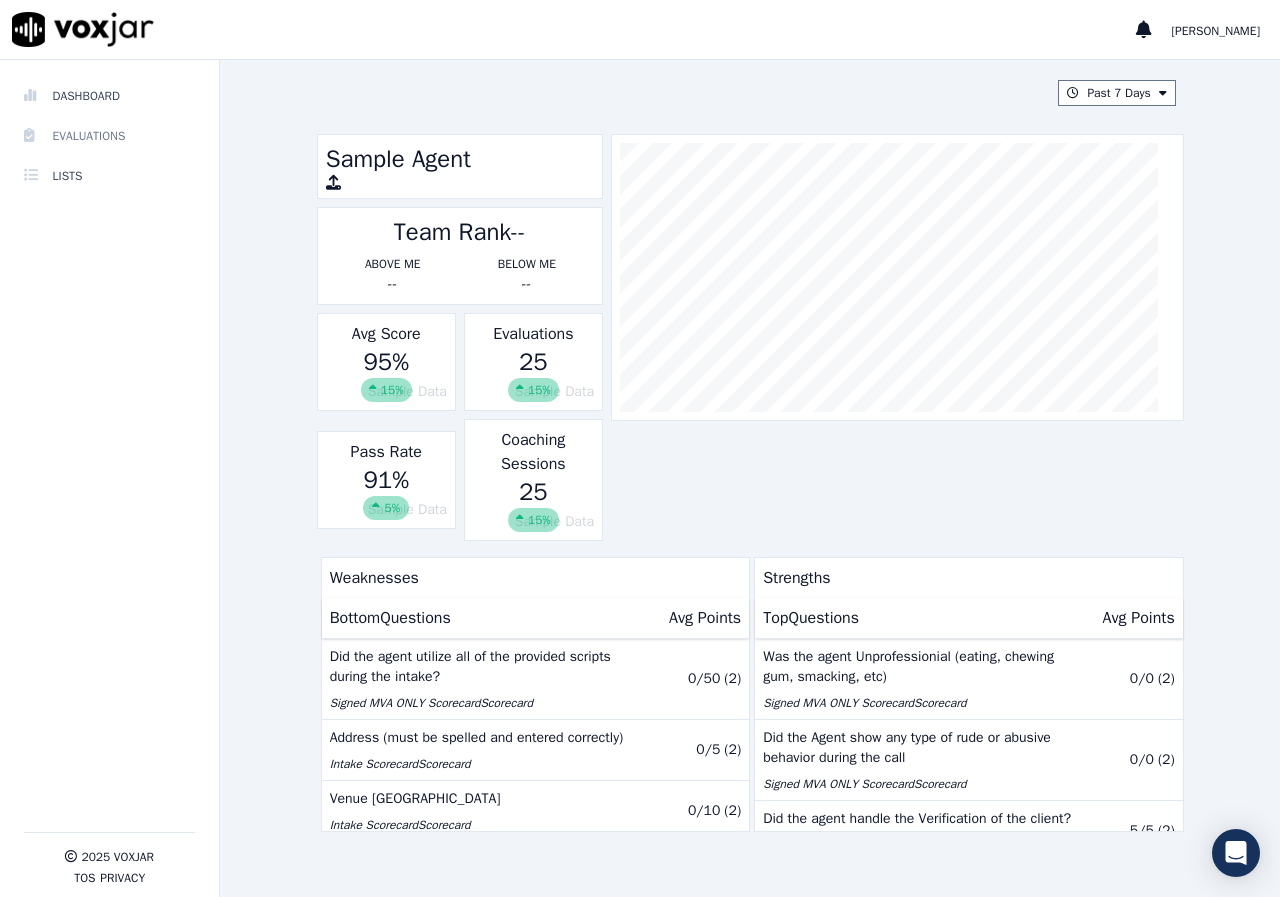 click on "Evaluations" at bounding box center [109, 136] 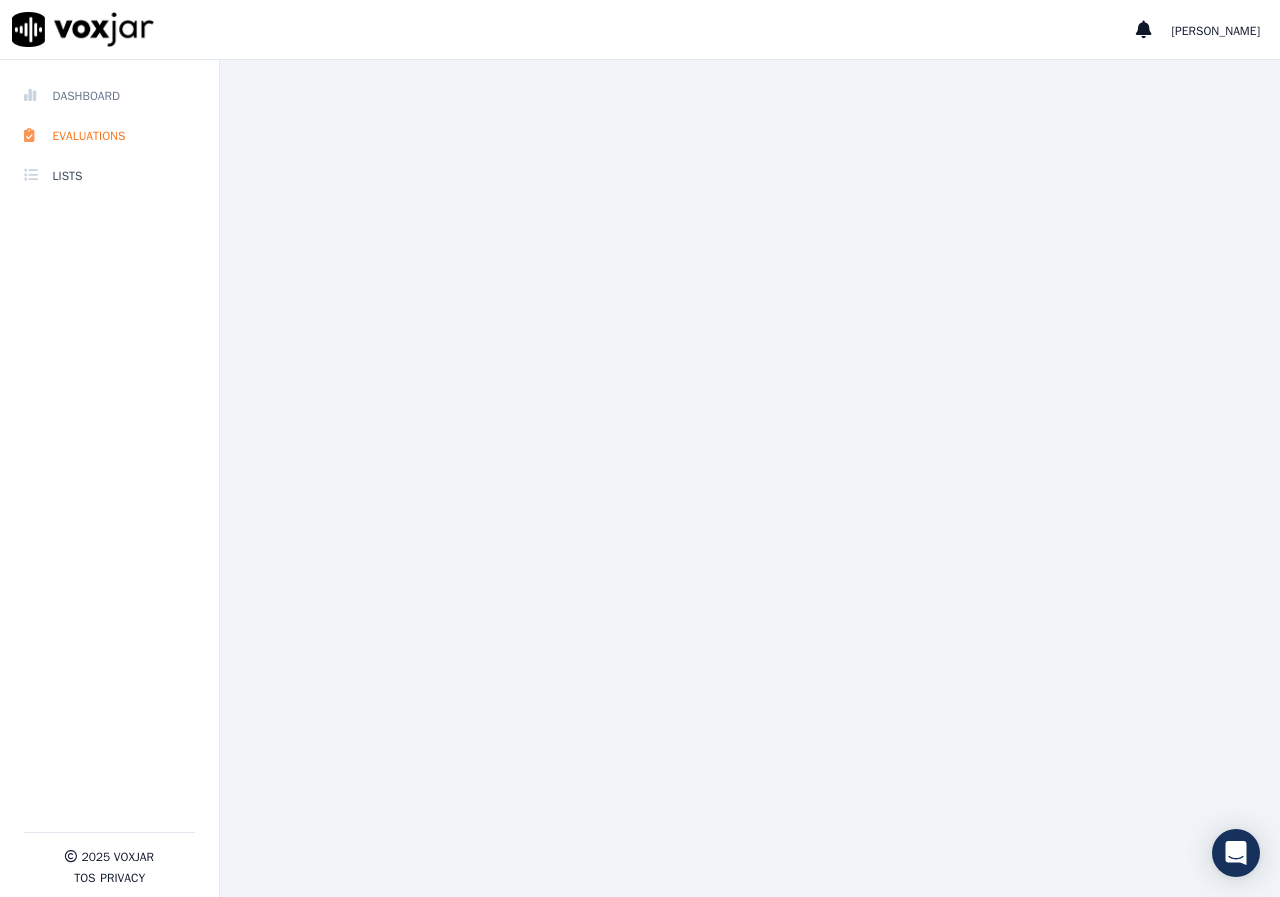 click on "Dashboard" at bounding box center [109, 96] 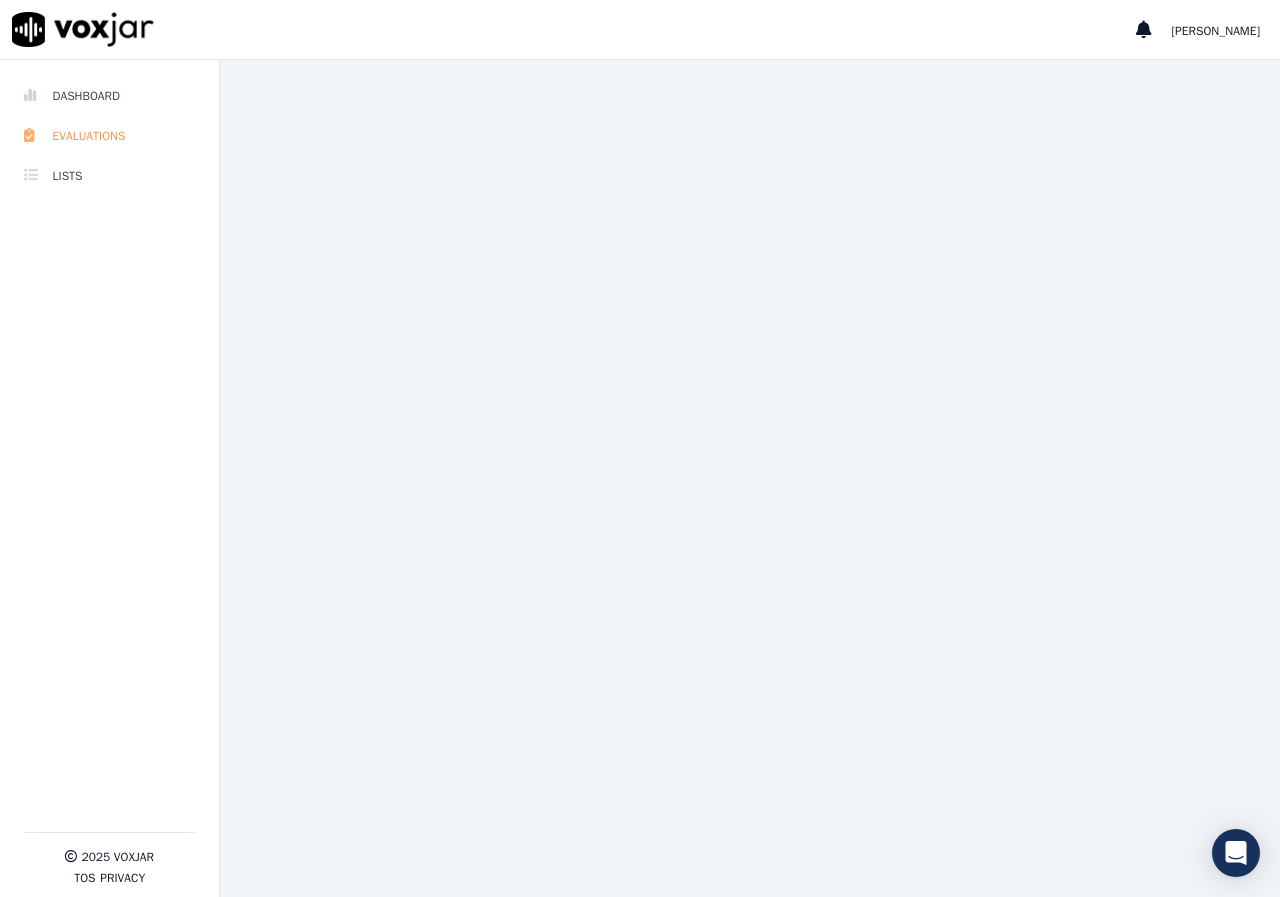 click on "Evaluations" at bounding box center [109, 136] 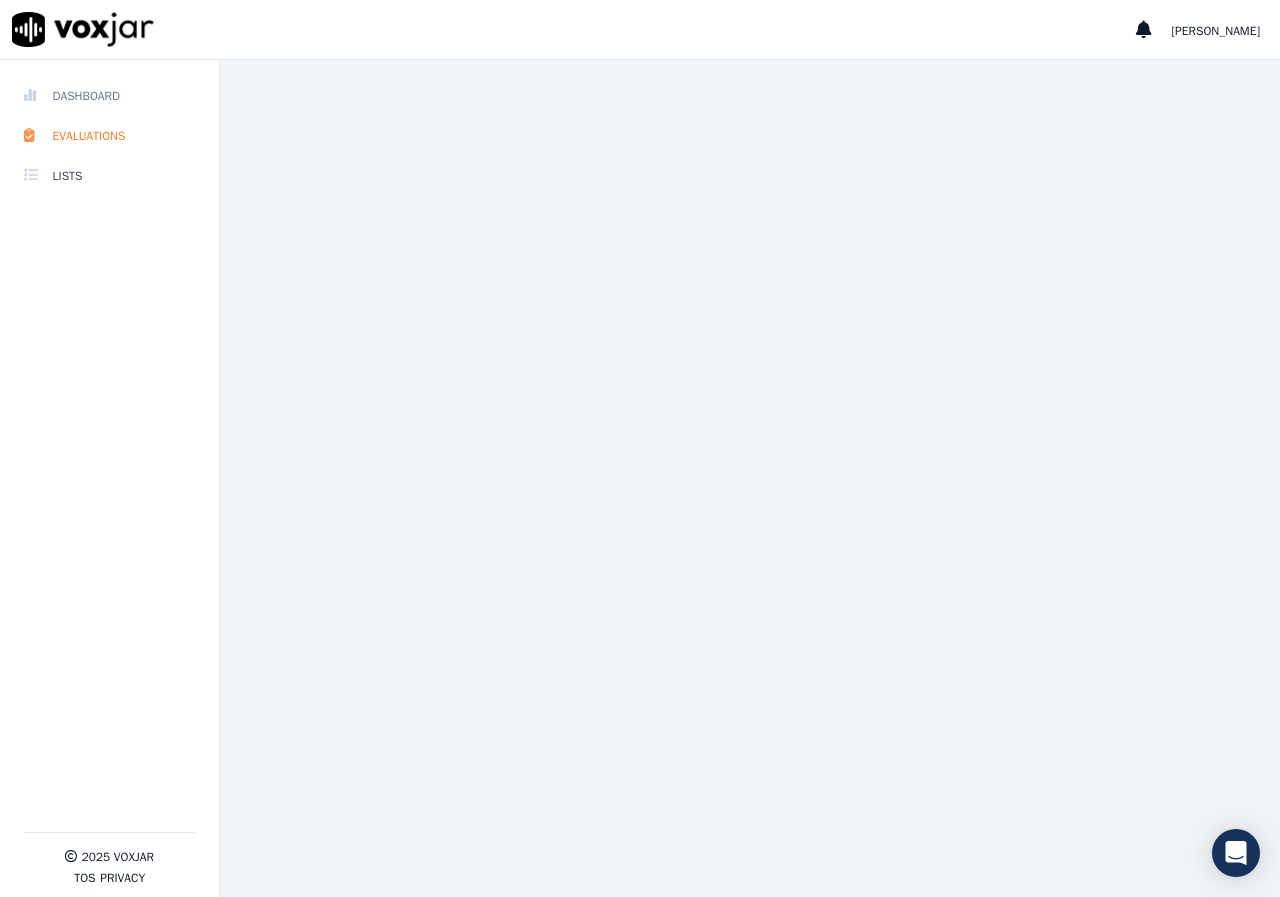 click on "Dashboard" at bounding box center (109, 96) 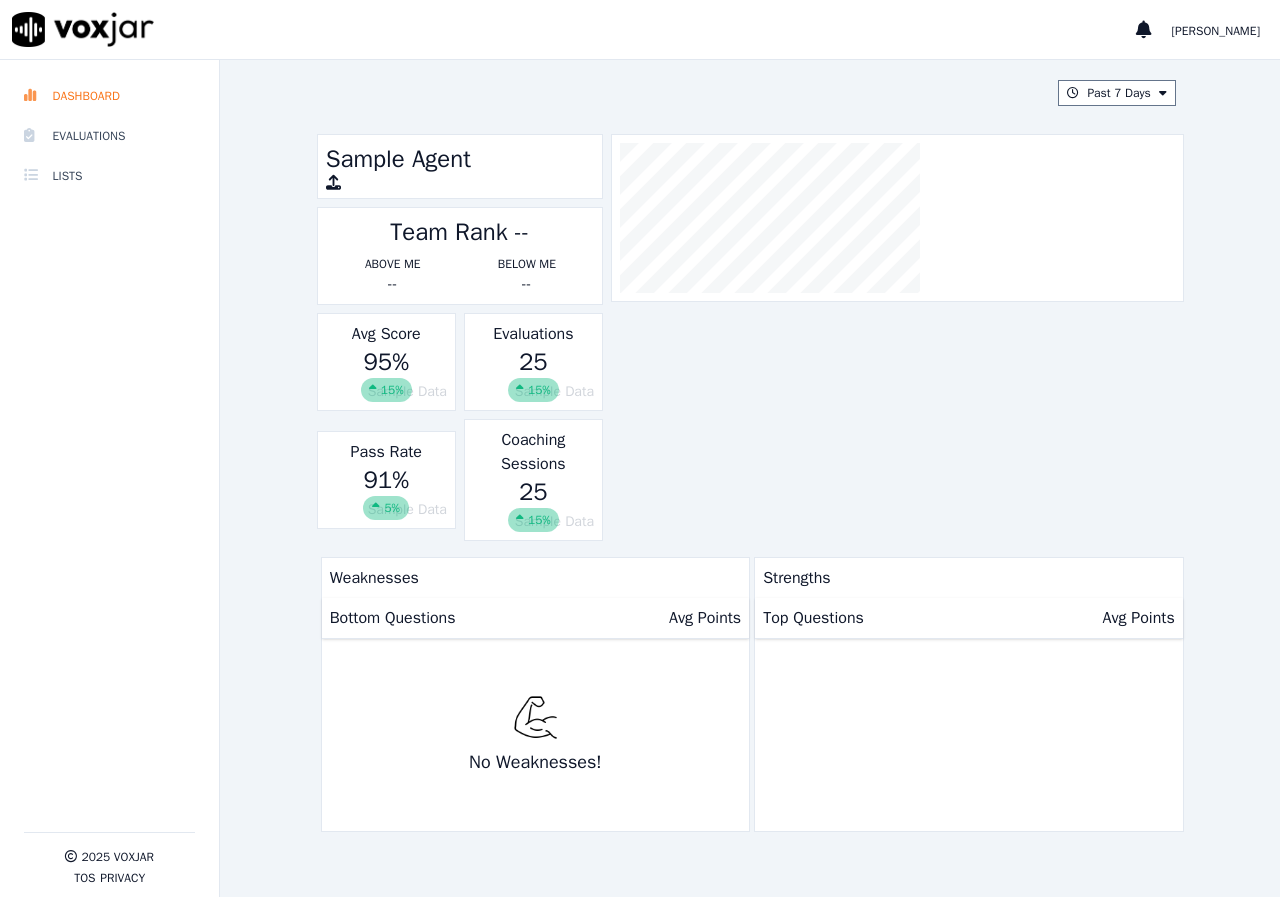 scroll, scrollTop: 0, scrollLeft: 0, axis: both 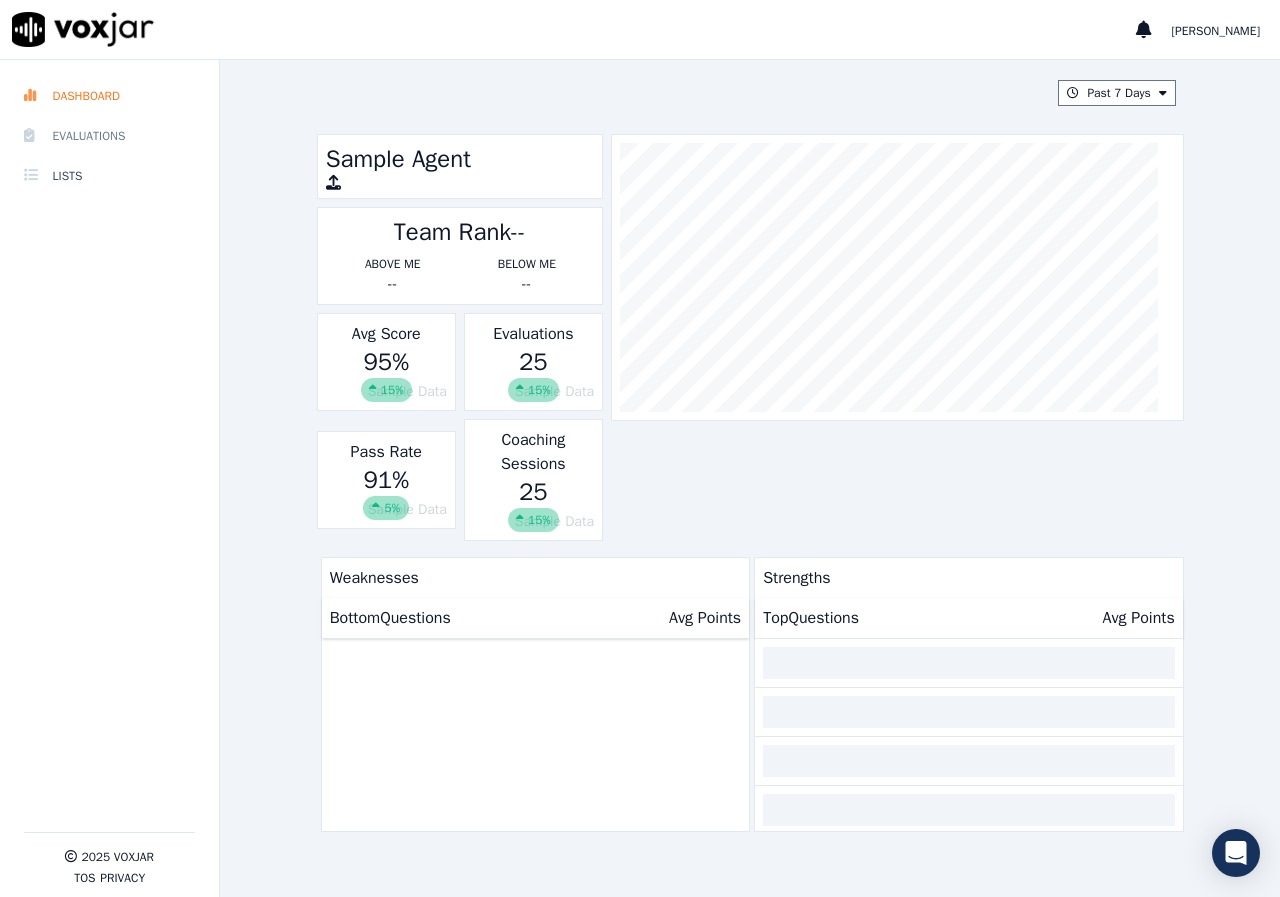 click on "Evaluations" at bounding box center [109, 136] 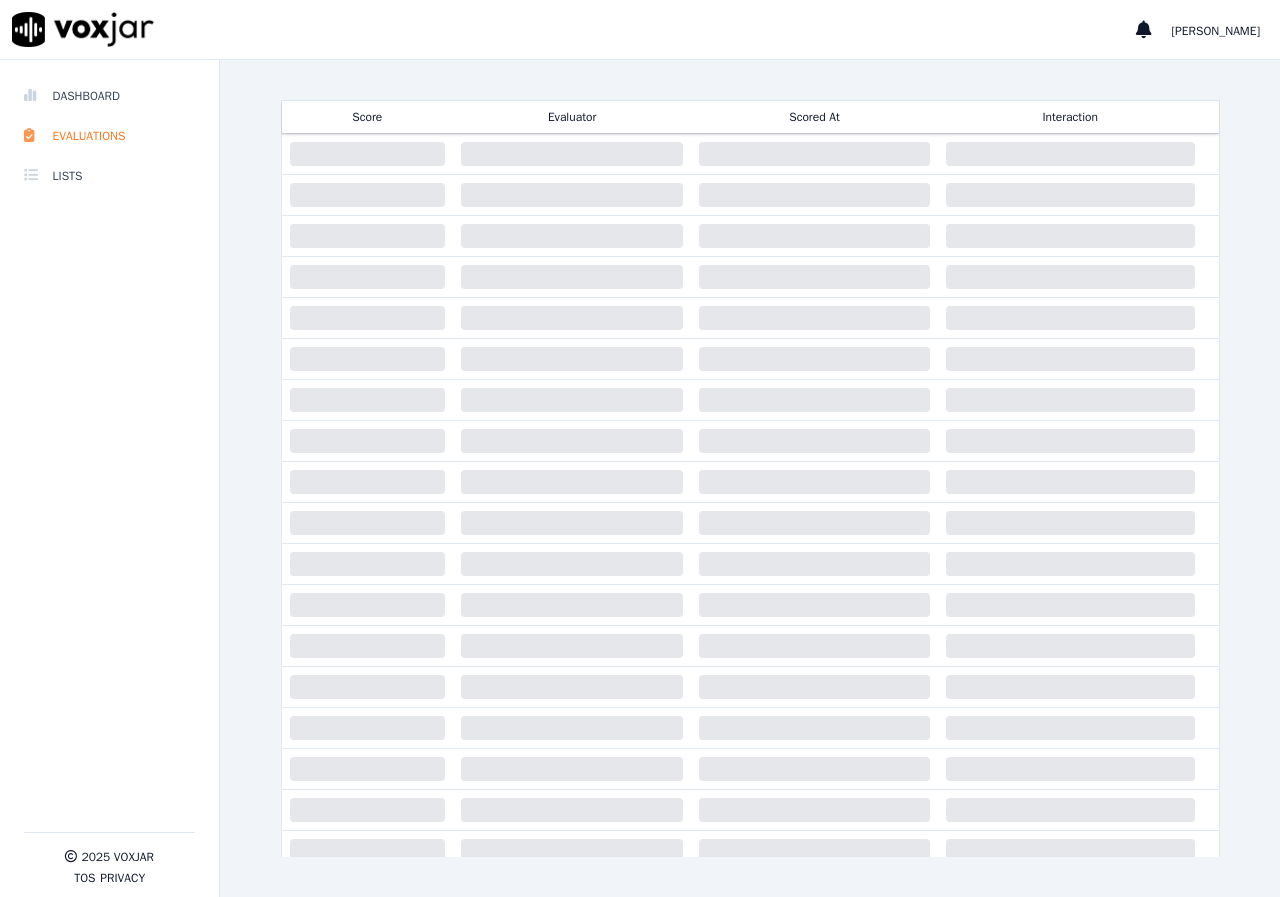 scroll, scrollTop: 0, scrollLeft: 0, axis: both 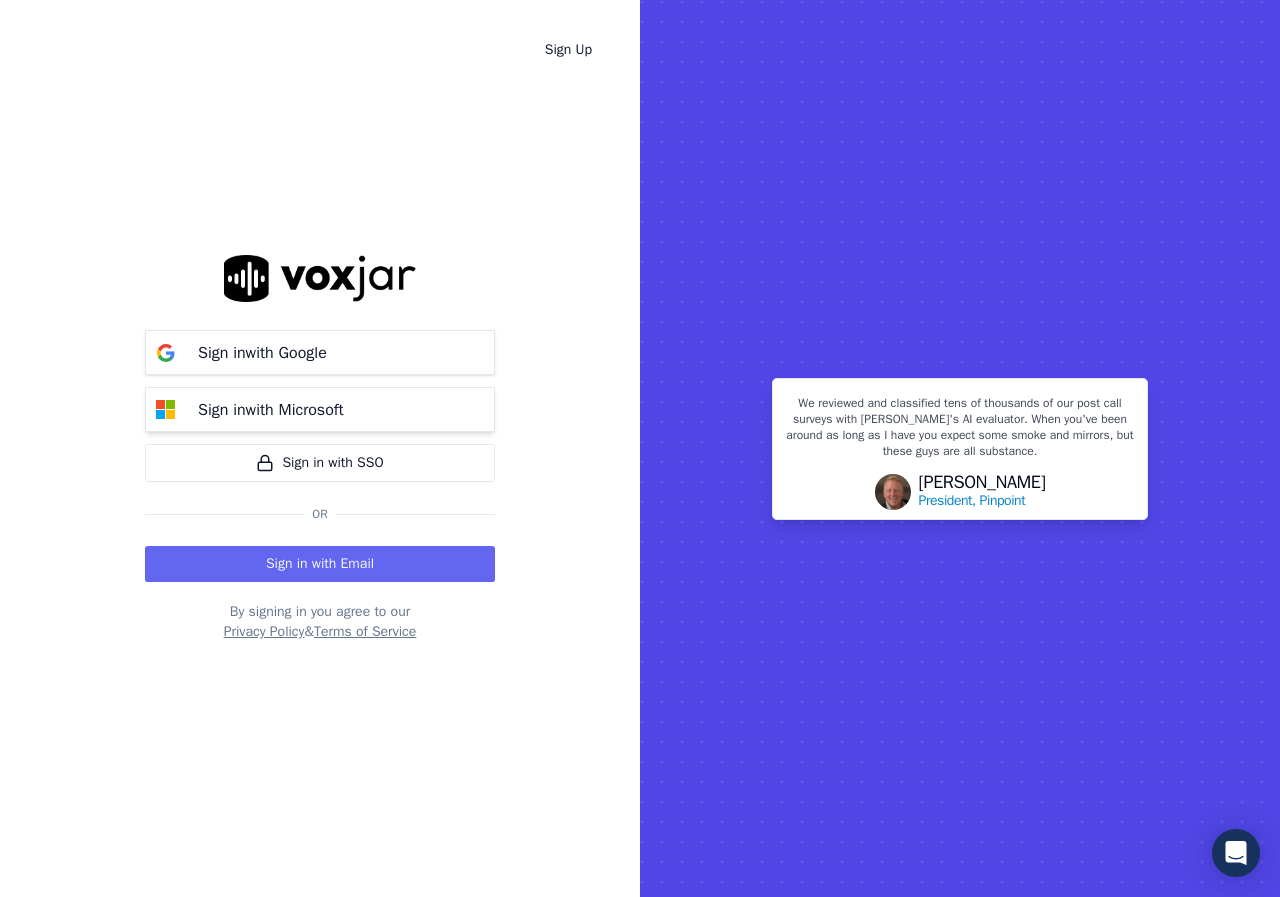click on "Sign in  with Microsoft" at bounding box center (271, 410) 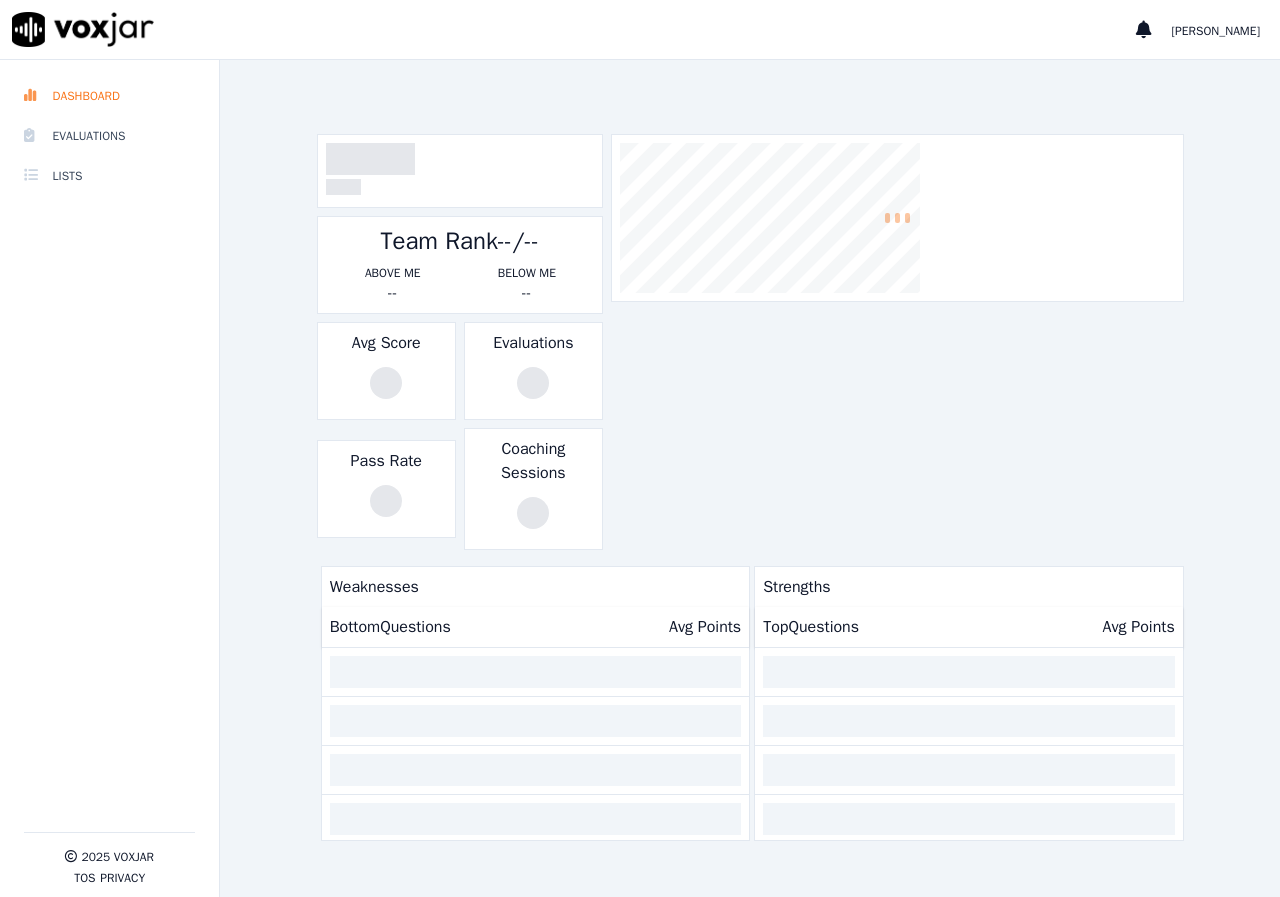 scroll, scrollTop: 0, scrollLeft: 0, axis: both 